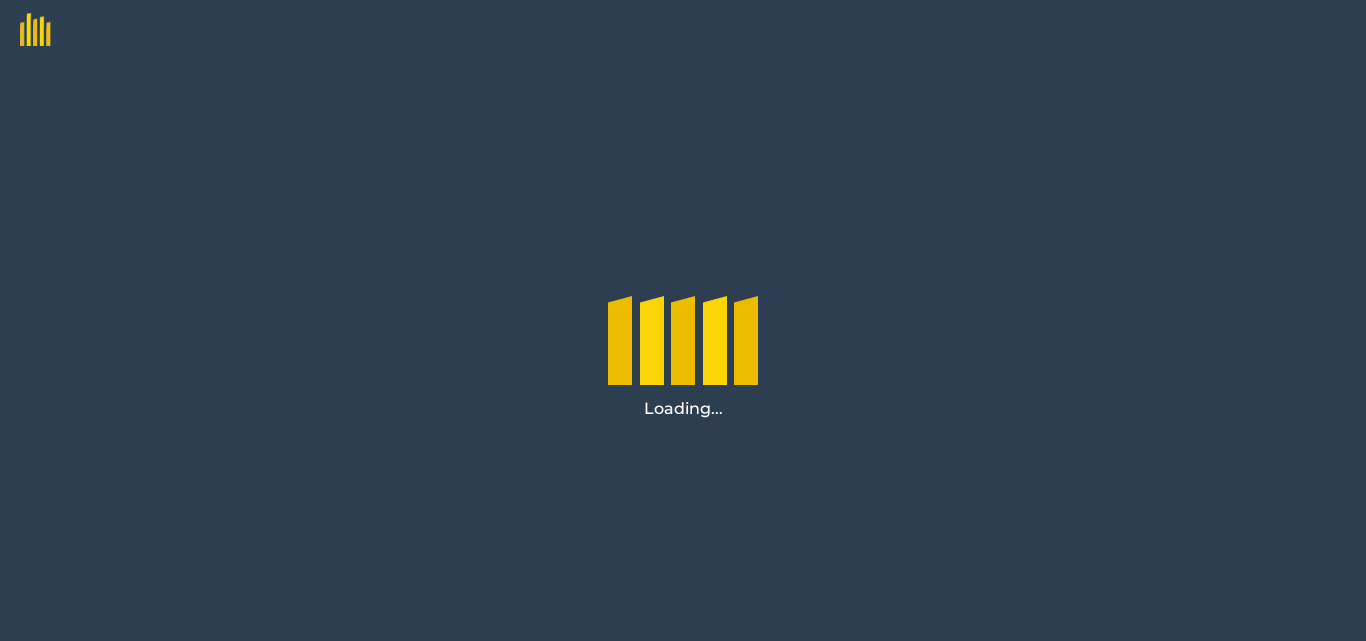 scroll, scrollTop: 0, scrollLeft: 0, axis: both 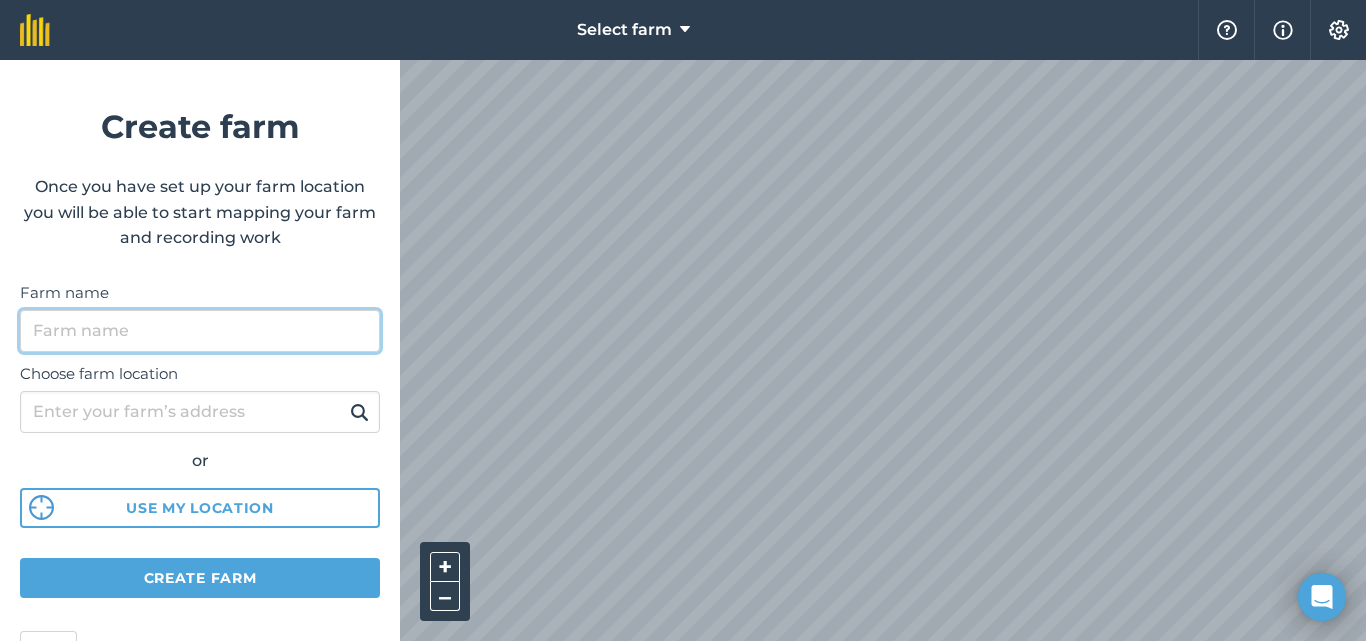 click on "Farm name" at bounding box center (200, 331) 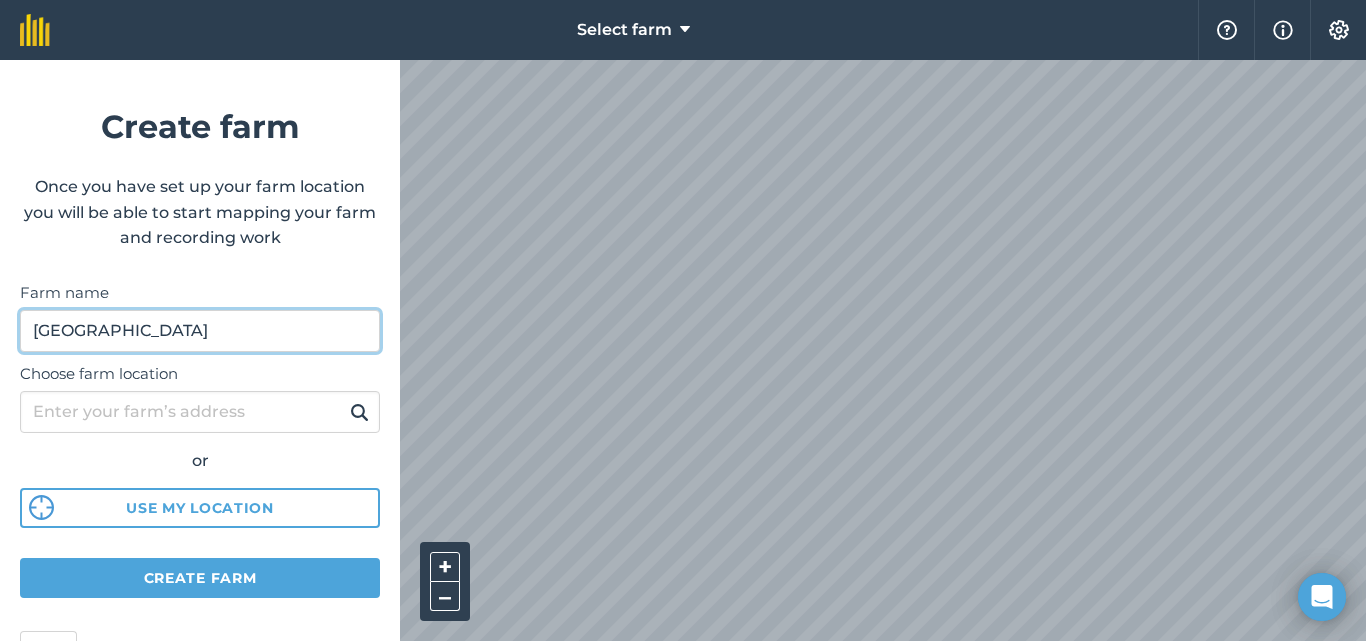 type on "[GEOGRAPHIC_DATA]" 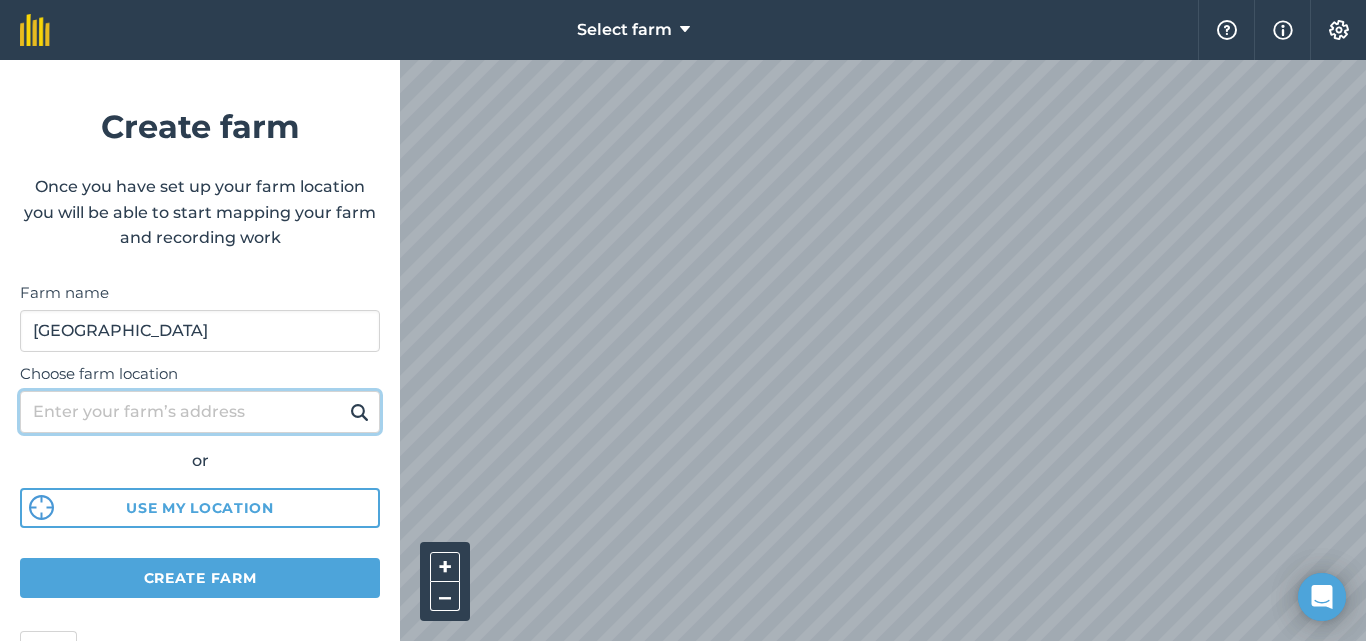 click on "Choose farm location" at bounding box center (200, 412) 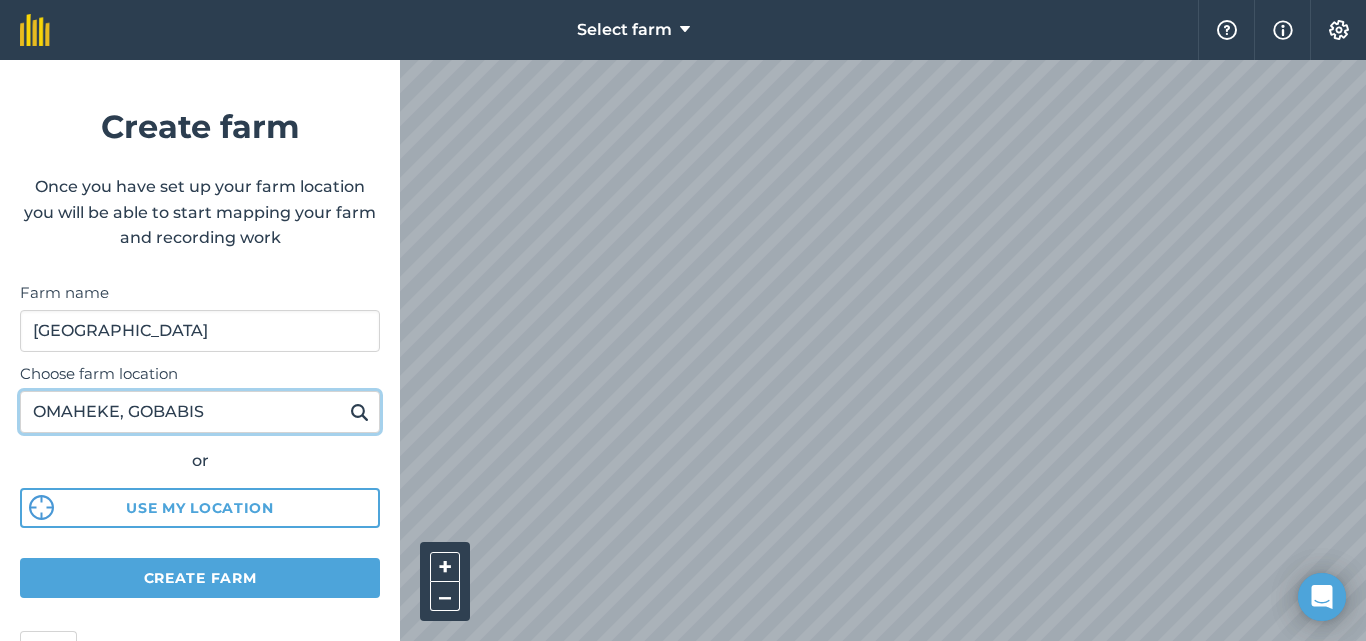 type on "OMAHEKE, GOBABIS" 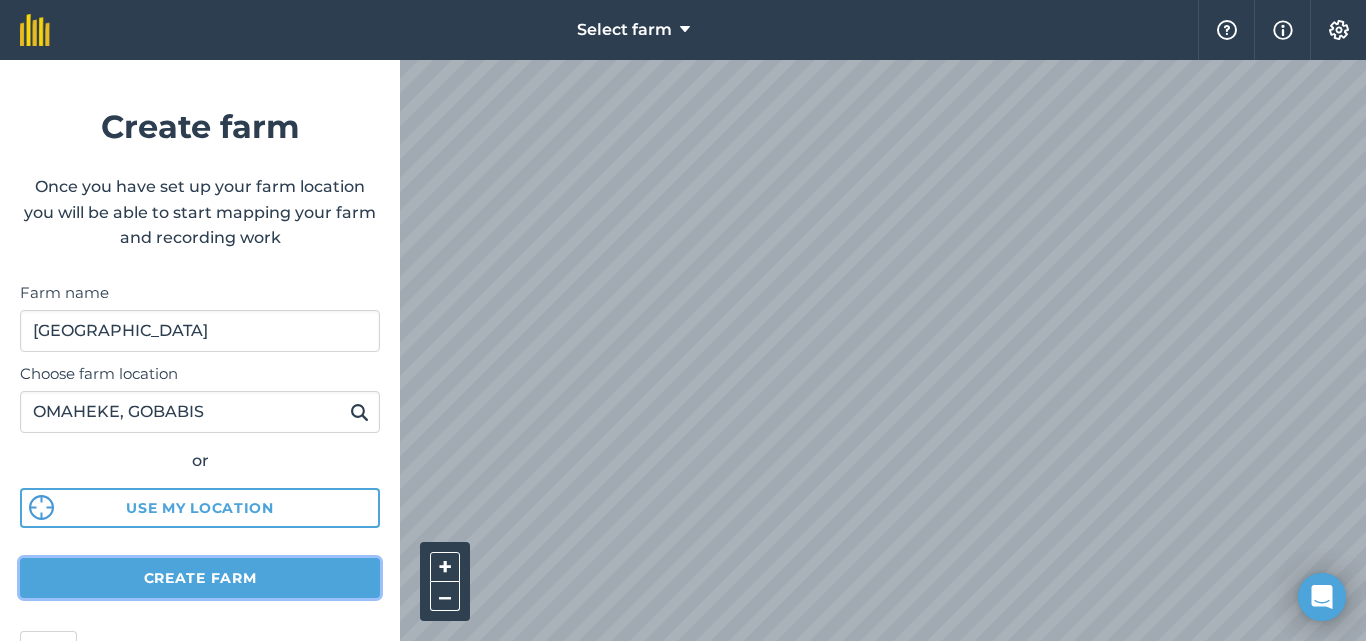 click on "Create farm" at bounding box center [200, 578] 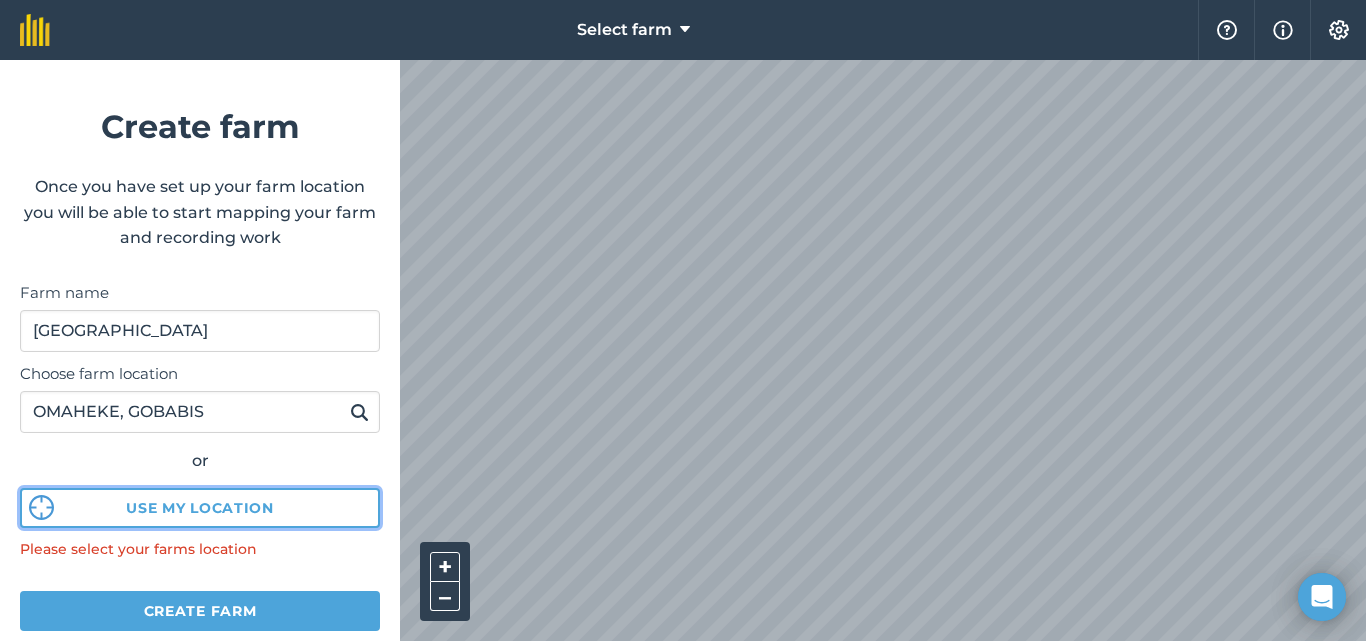 click on "Use my location" at bounding box center (200, 508) 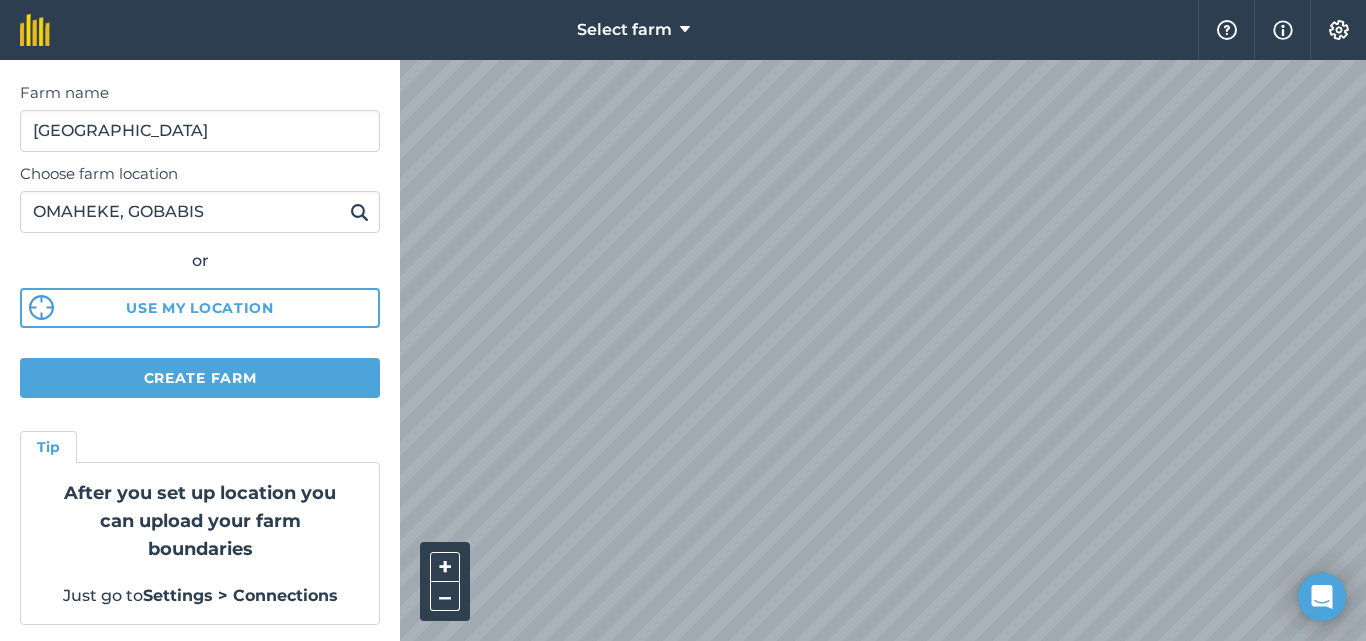 scroll, scrollTop: 204, scrollLeft: 0, axis: vertical 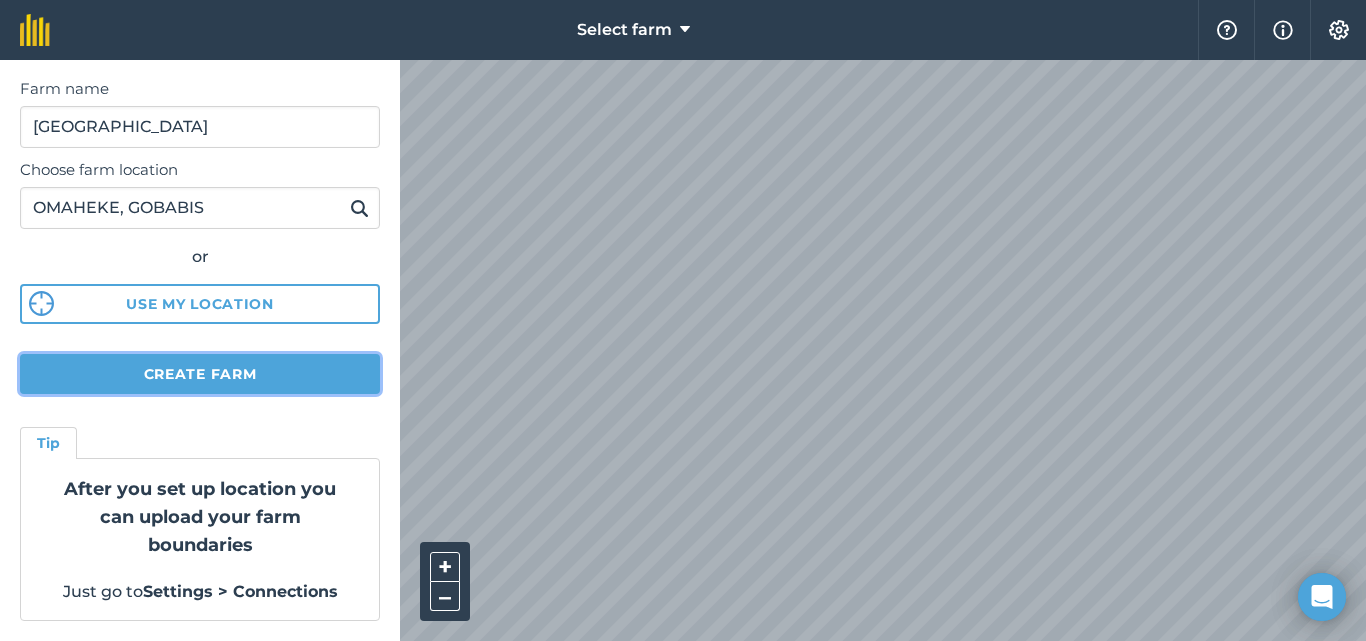 click on "Create farm" at bounding box center (200, 374) 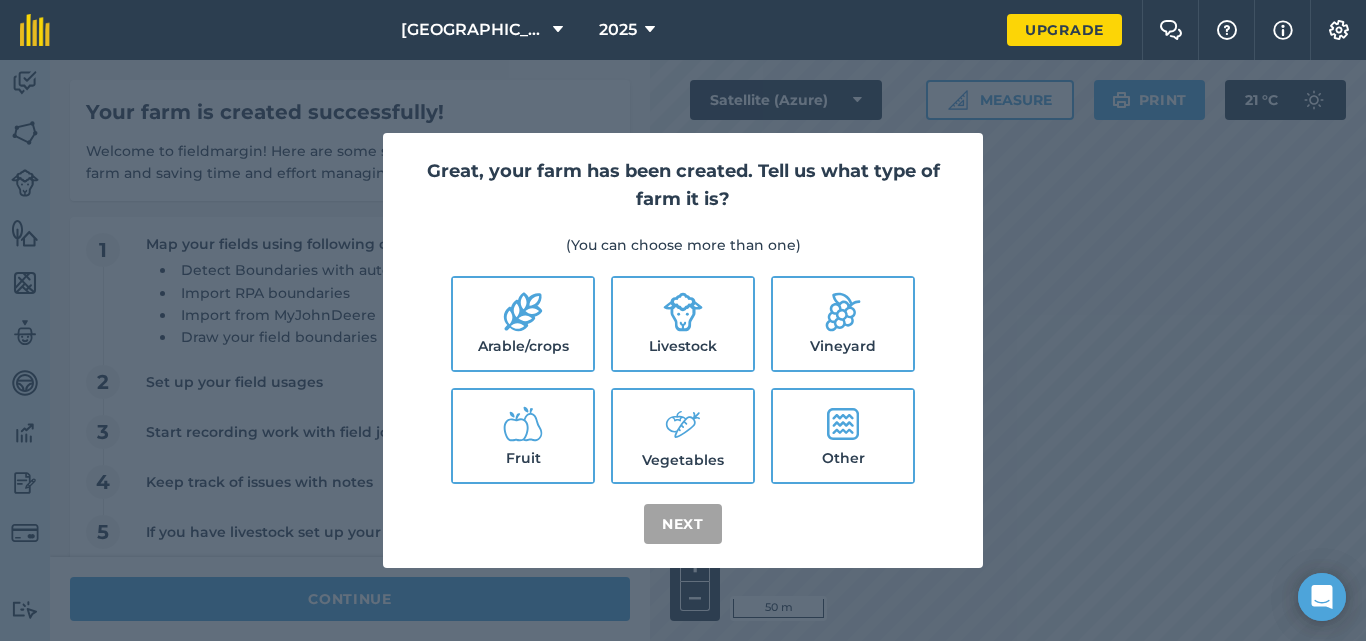 click 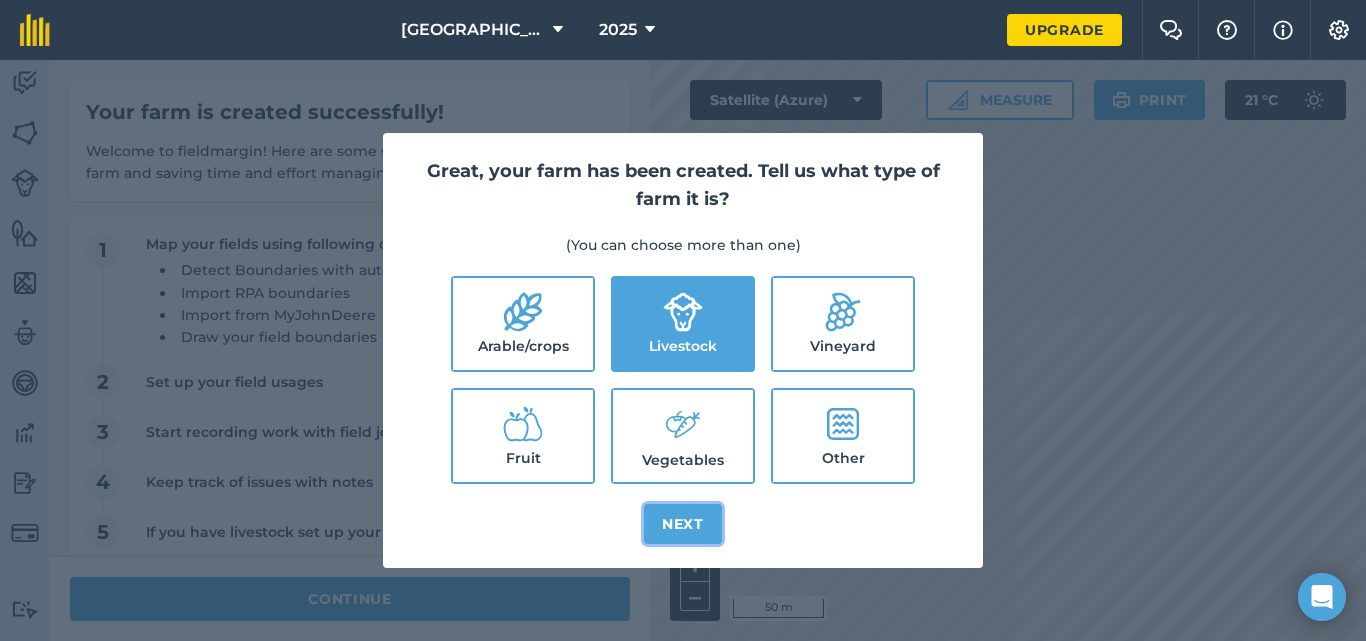 click on "Next" at bounding box center (683, 524) 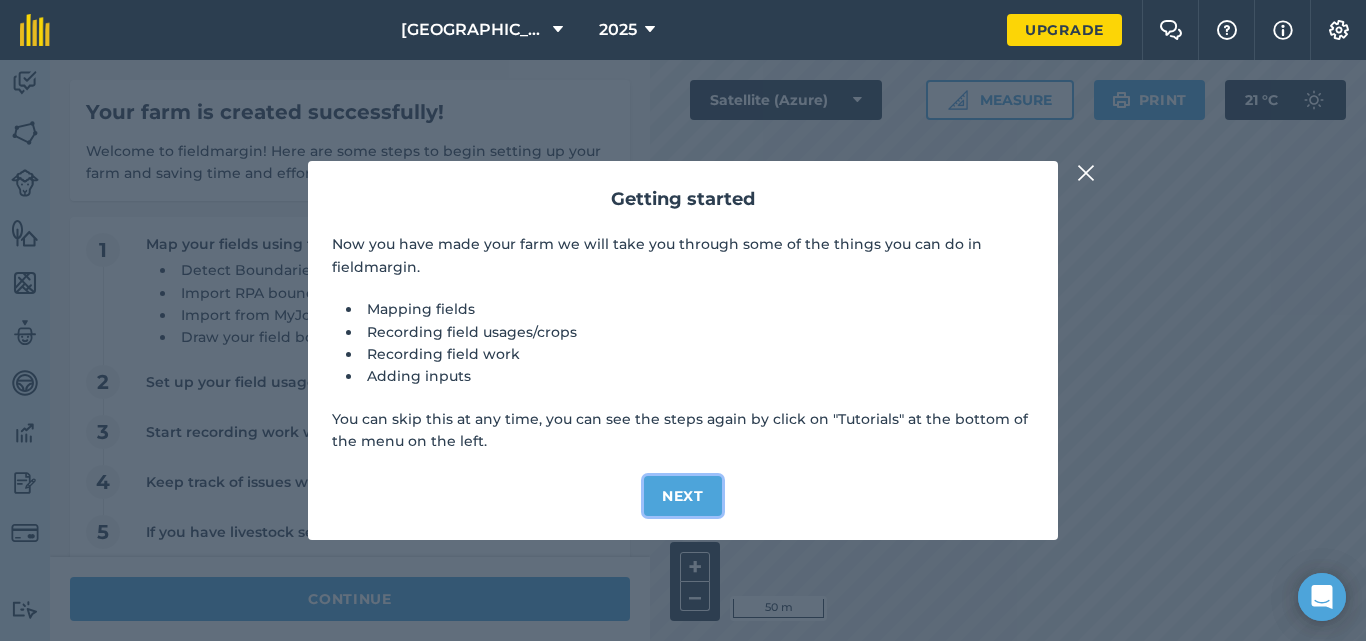 click on "Next" at bounding box center (683, 496) 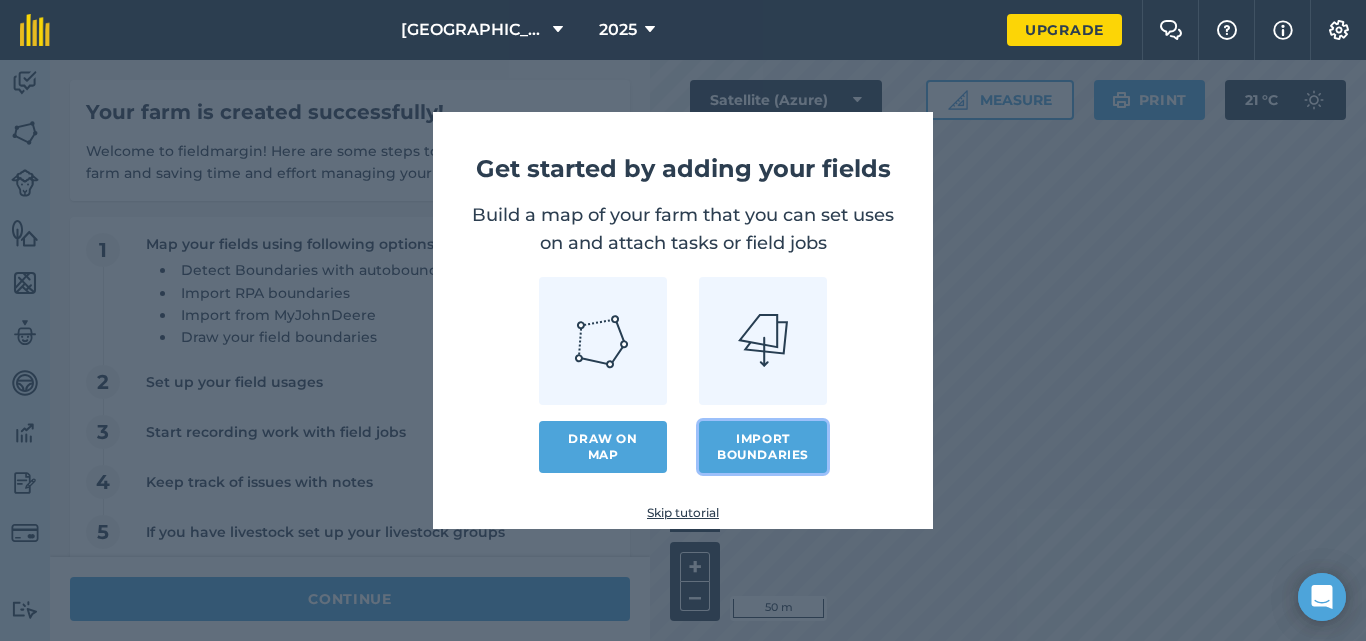 click on "Import boundaries" at bounding box center [763, 447] 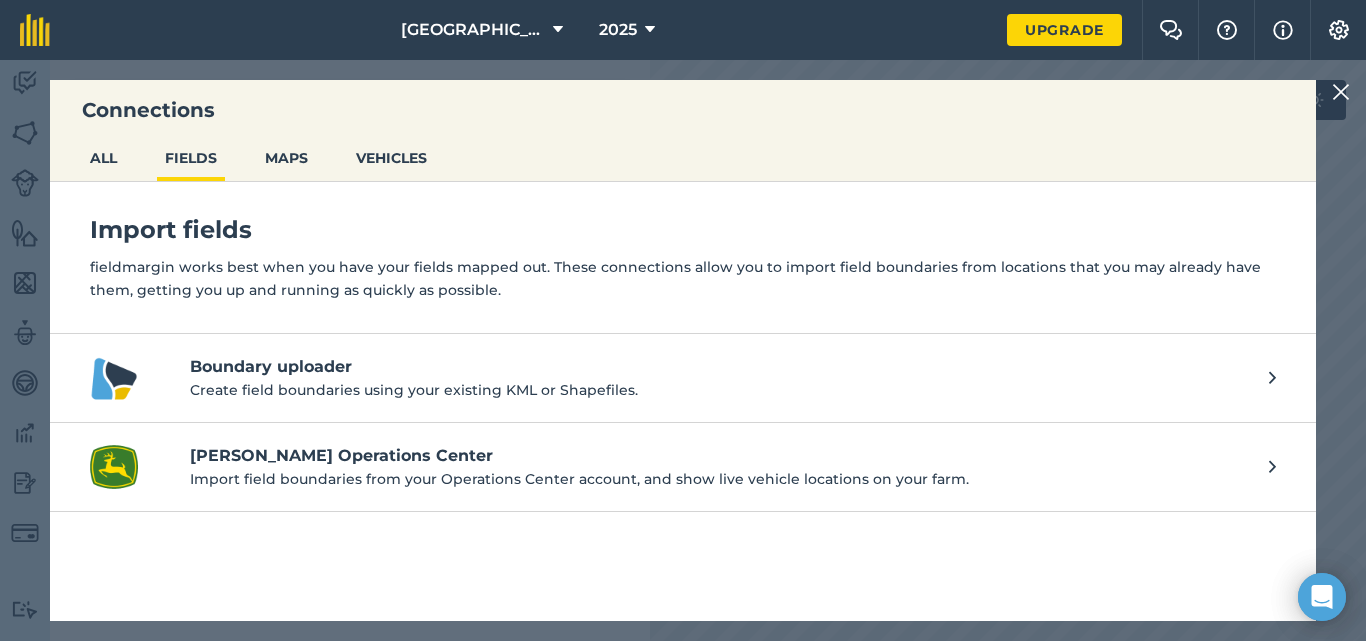 click on "Boundary uploader" at bounding box center [719, 367] 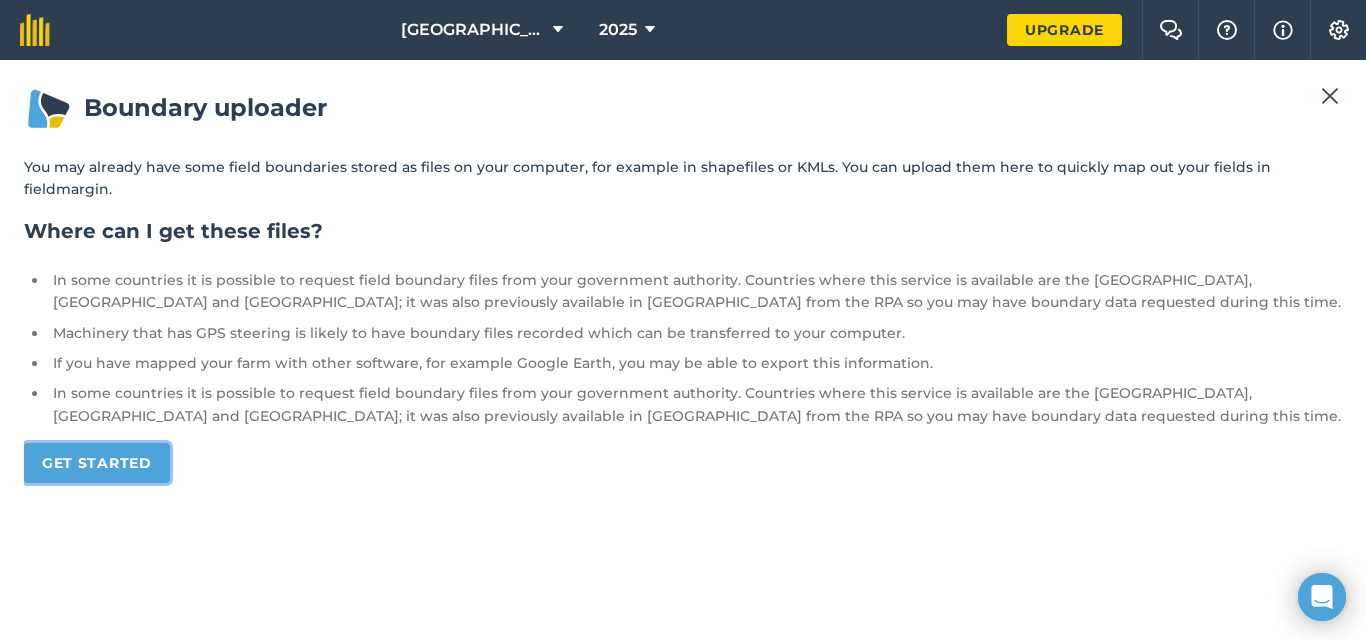 click on "Get started" at bounding box center [97, 463] 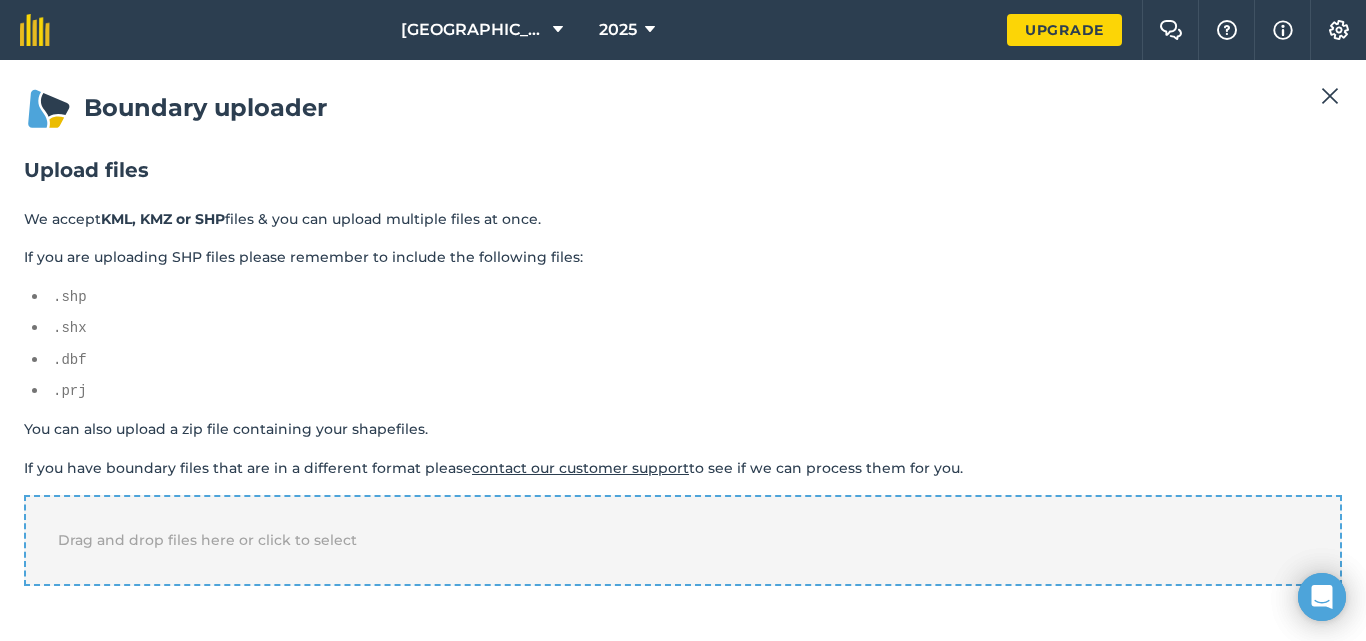 click on "Drag and drop files here or click to select" at bounding box center [207, 540] 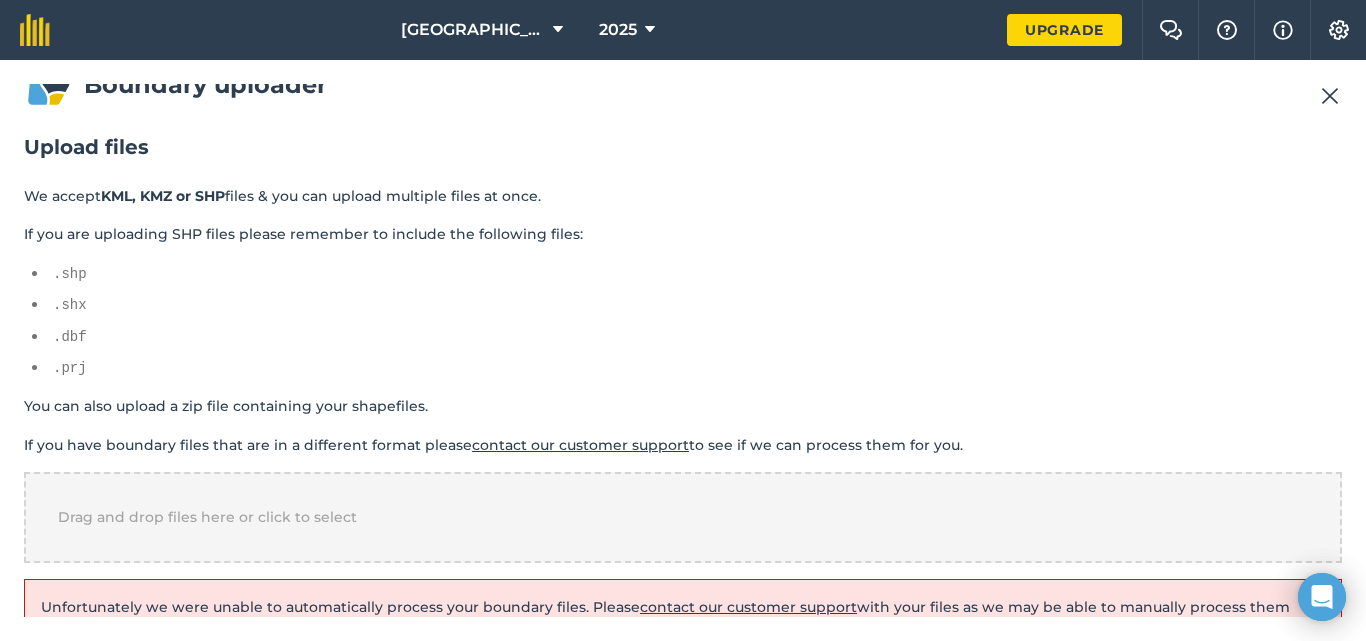 scroll, scrollTop: 41, scrollLeft: 0, axis: vertical 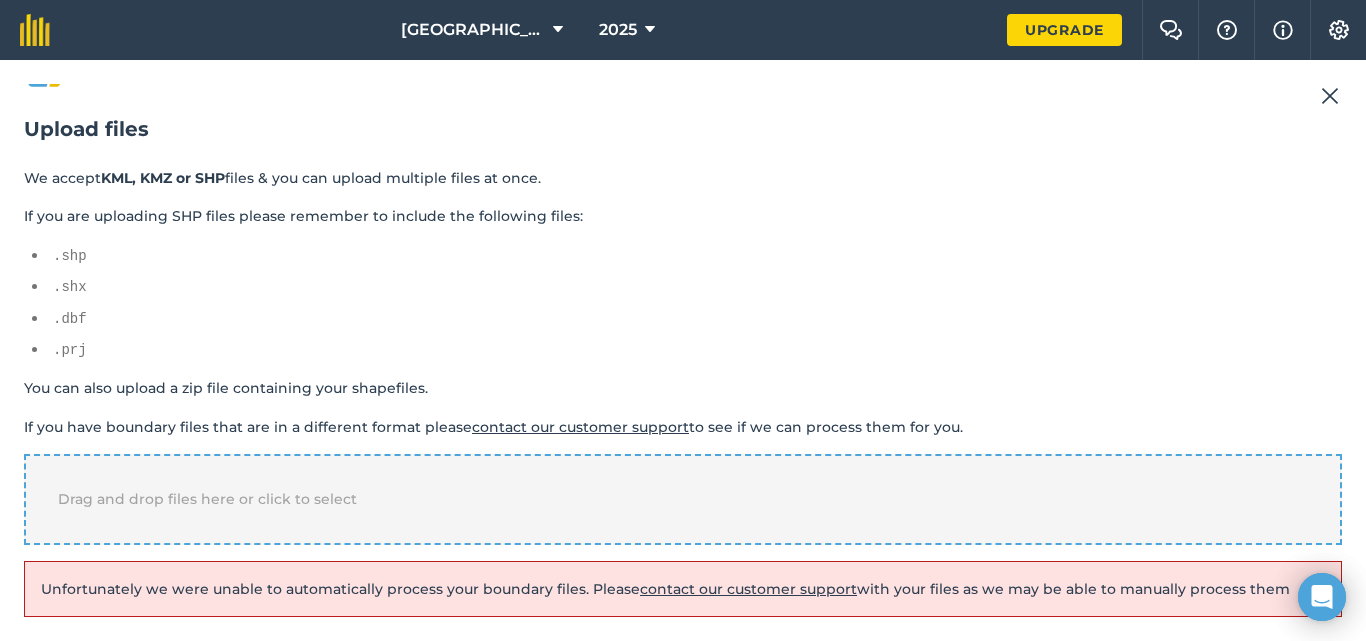 click on "Drag and drop files here or click to select" at bounding box center (207, 499) 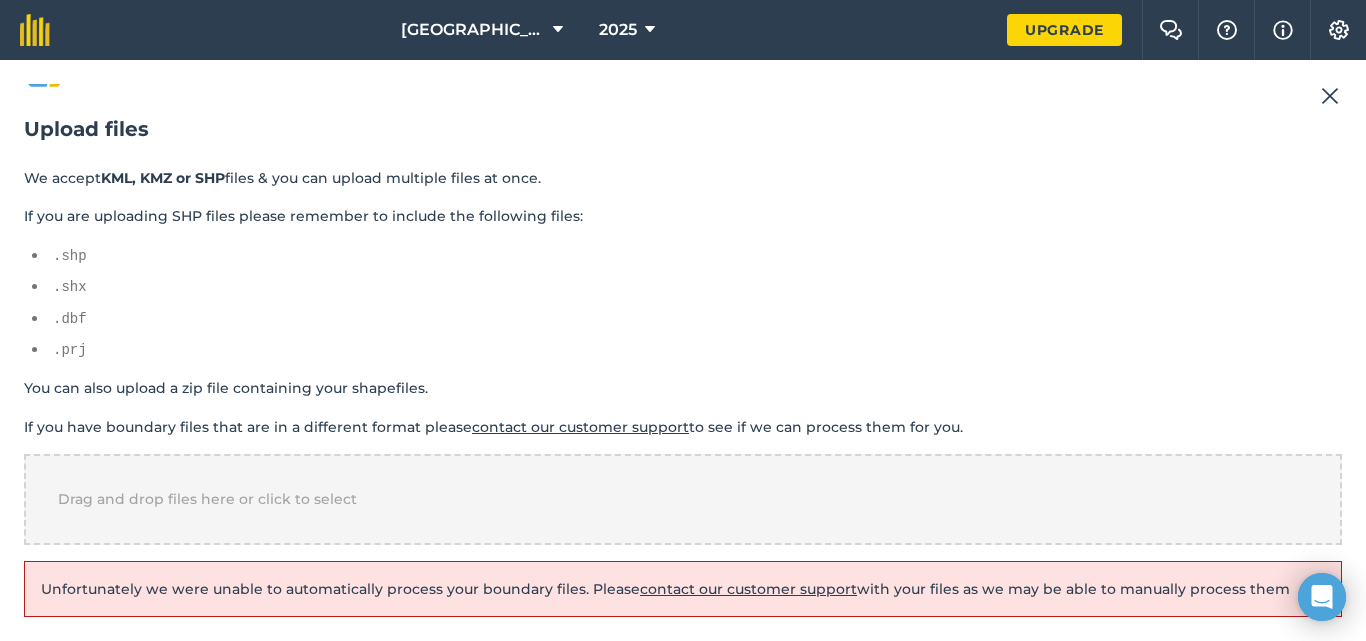 scroll, scrollTop: 0, scrollLeft: 0, axis: both 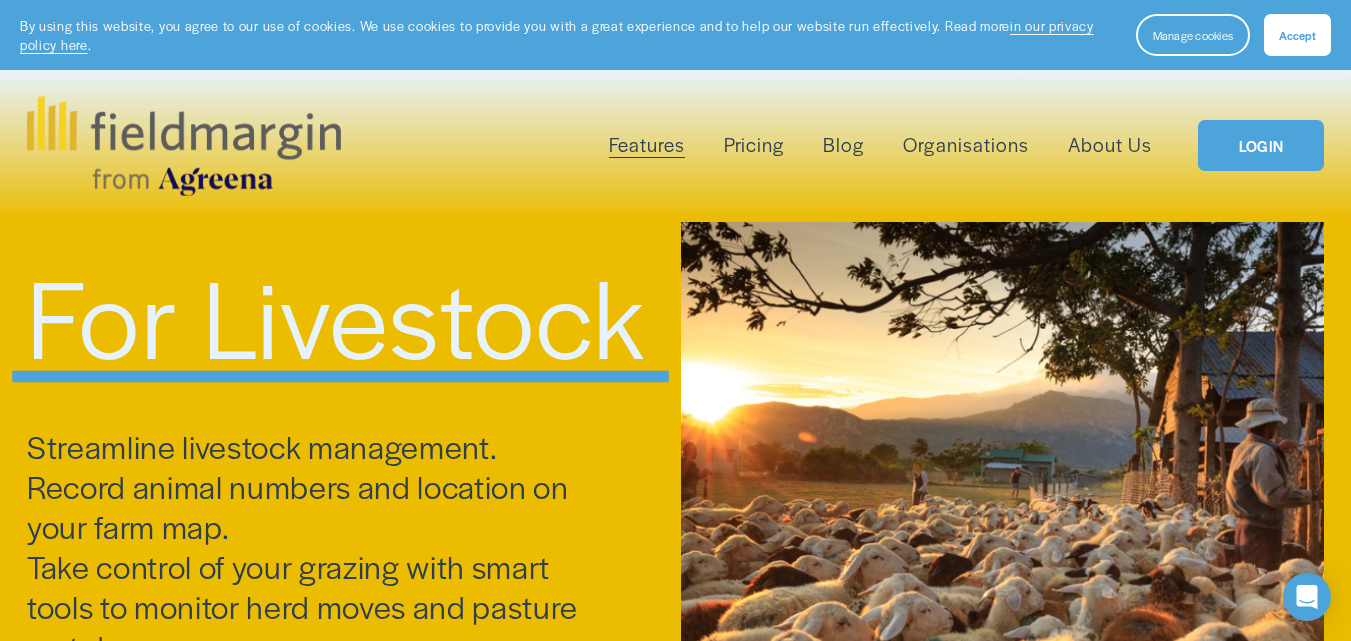 click on "LOGIN" at bounding box center [1261, 145] 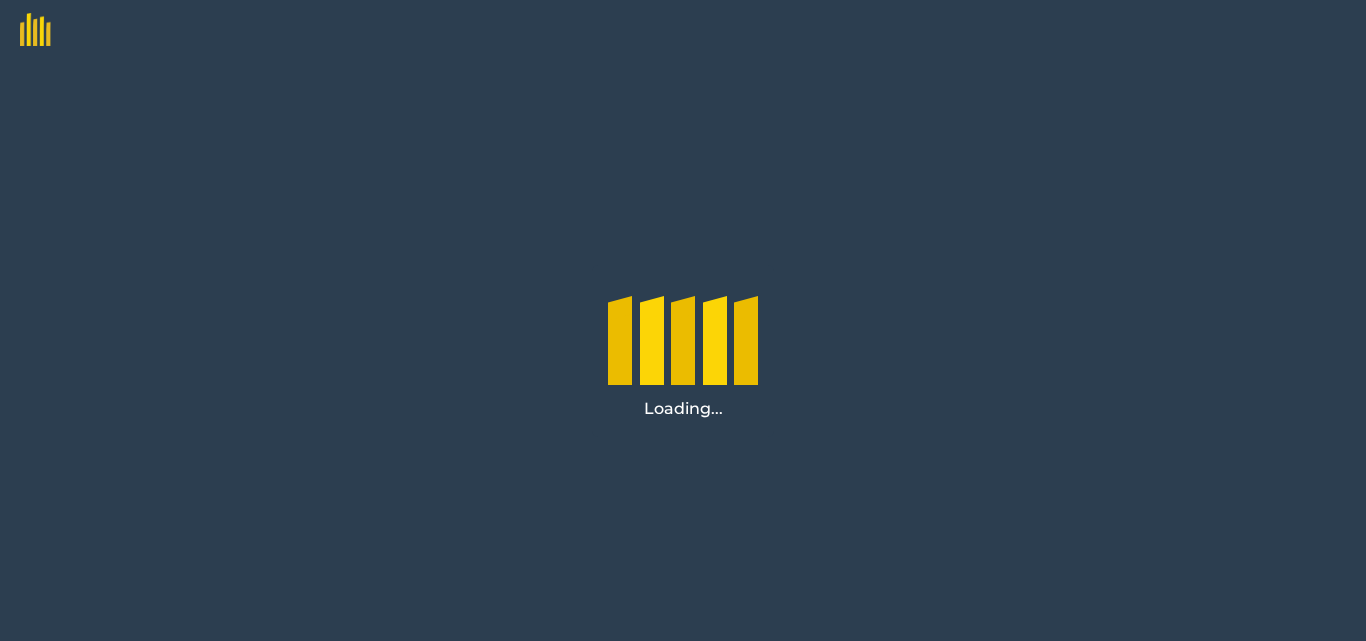 scroll, scrollTop: 0, scrollLeft: 0, axis: both 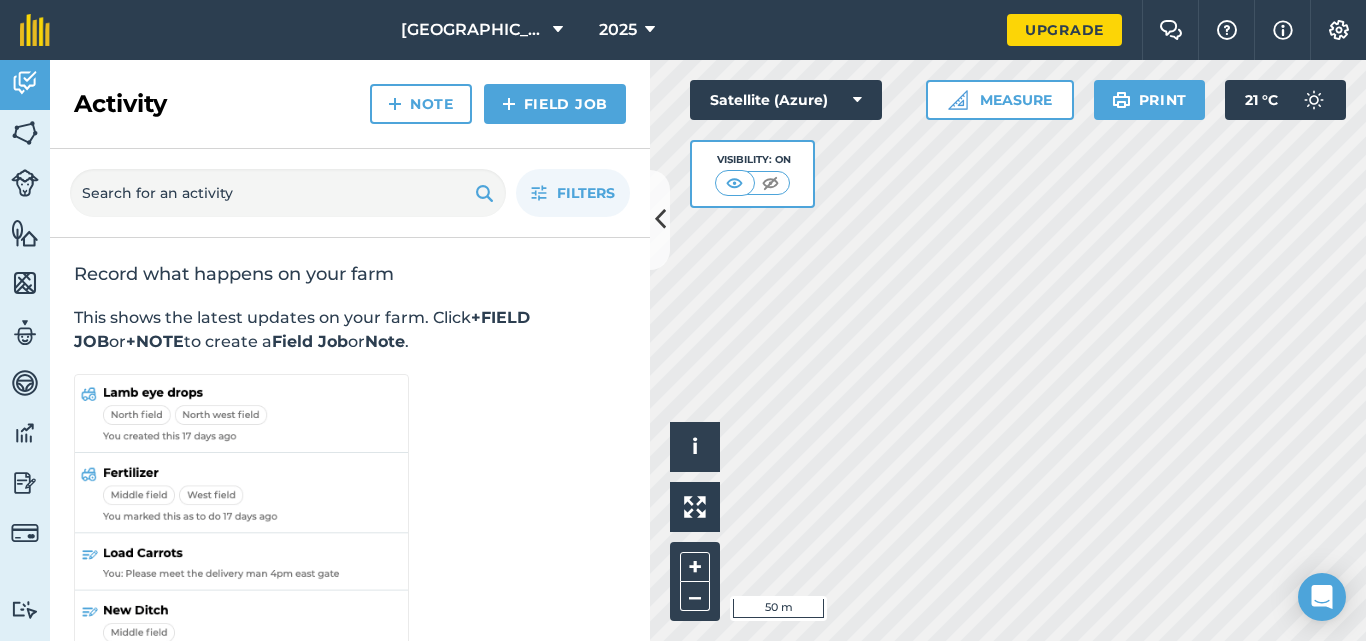 click at bounding box center [484, 193] 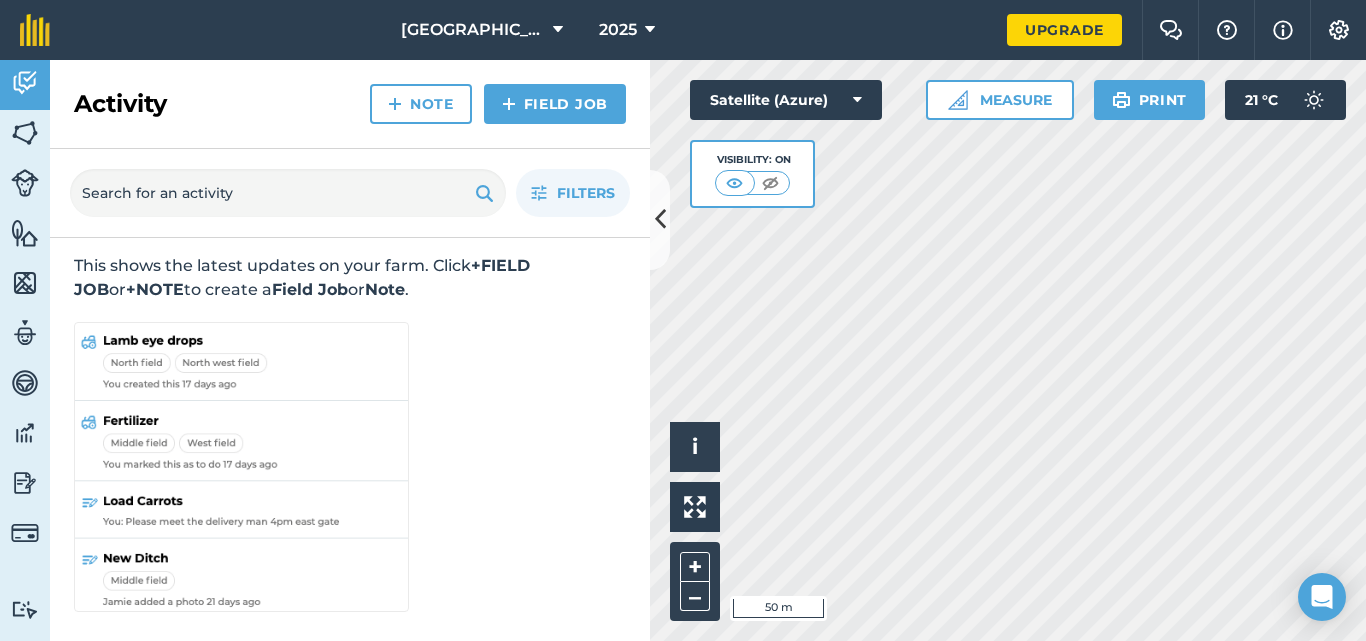 scroll, scrollTop: 0, scrollLeft: 0, axis: both 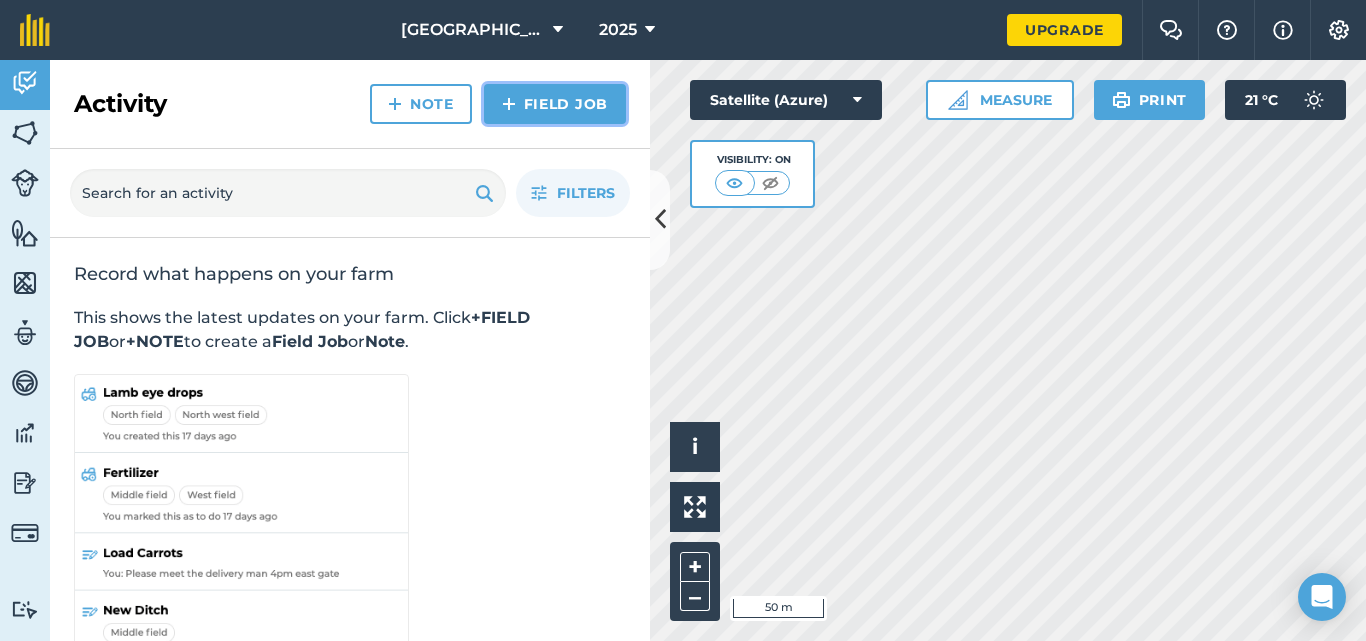 click on "Field Job" at bounding box center [555, 104] 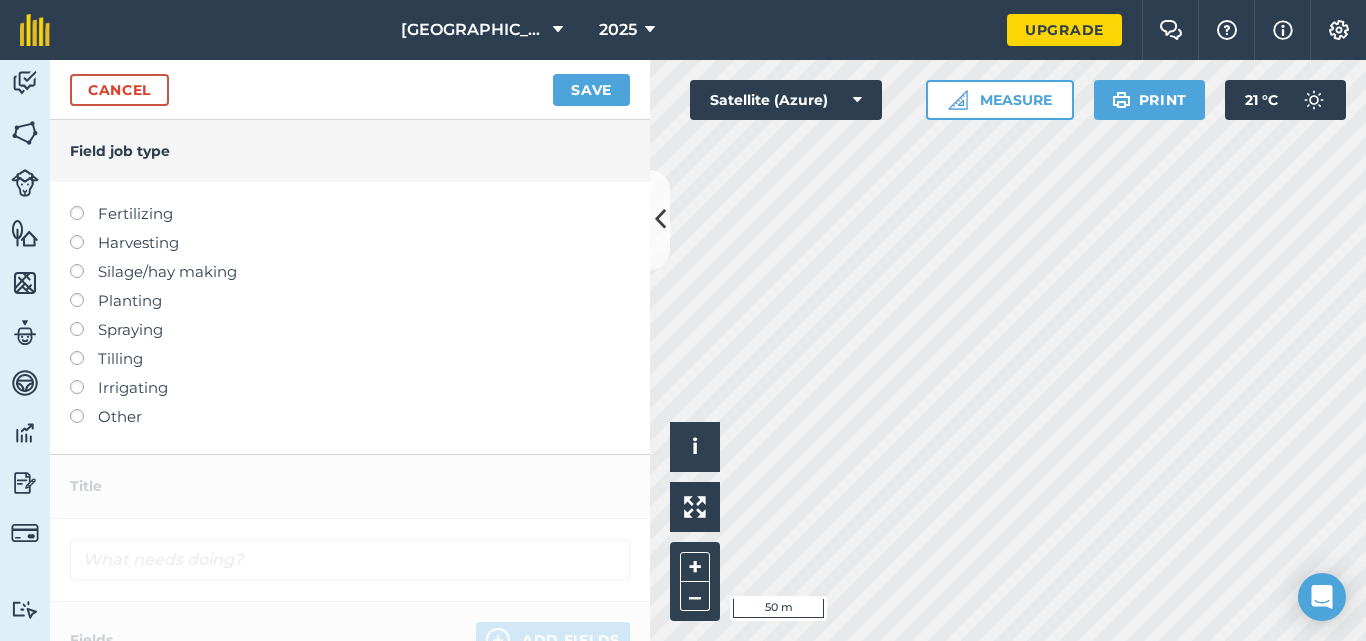 click at bounding box center [84, 409] 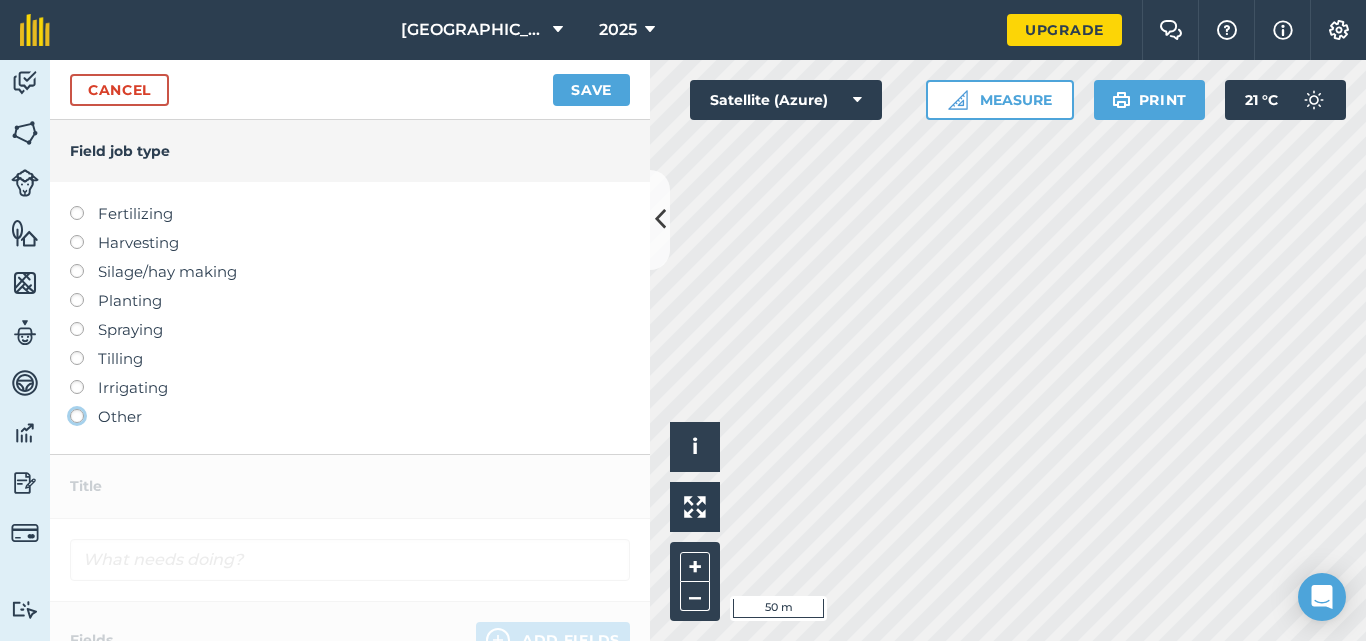 click on "Other" at bounding box center (-9943, 415) 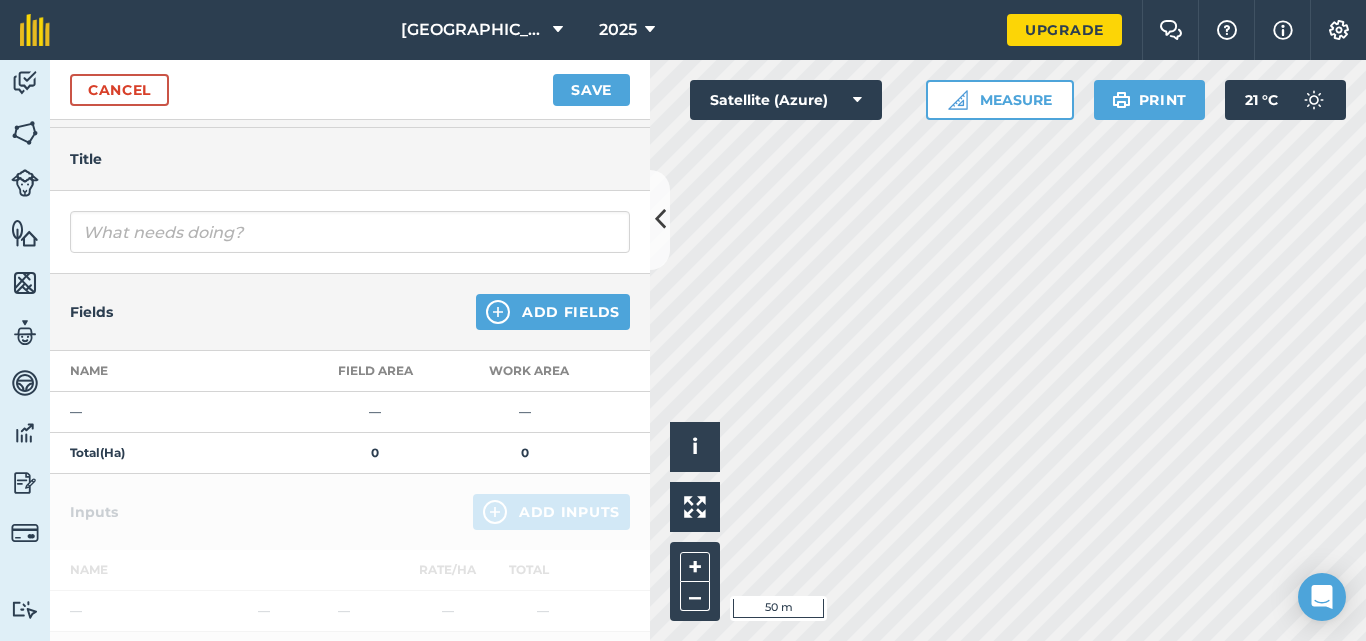 scroll, scrollTop: 0, scrollLeft: 0, axis: both 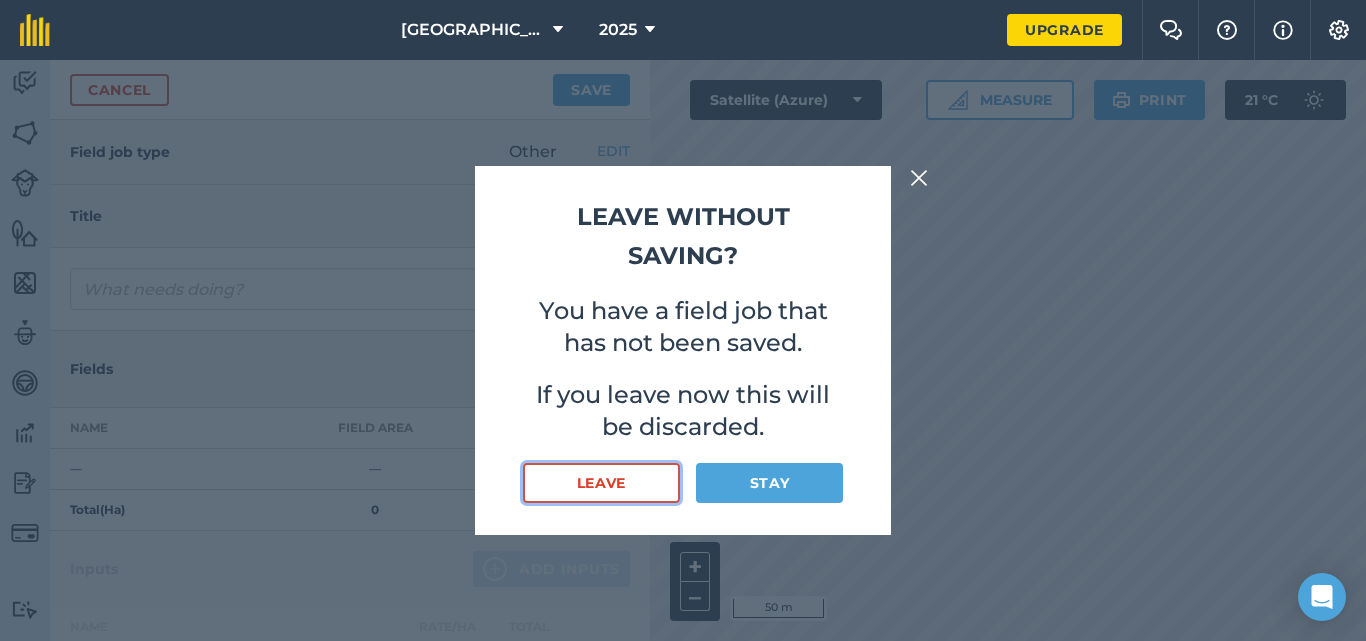 click on "Leave" at bounding box center [601, 483] 